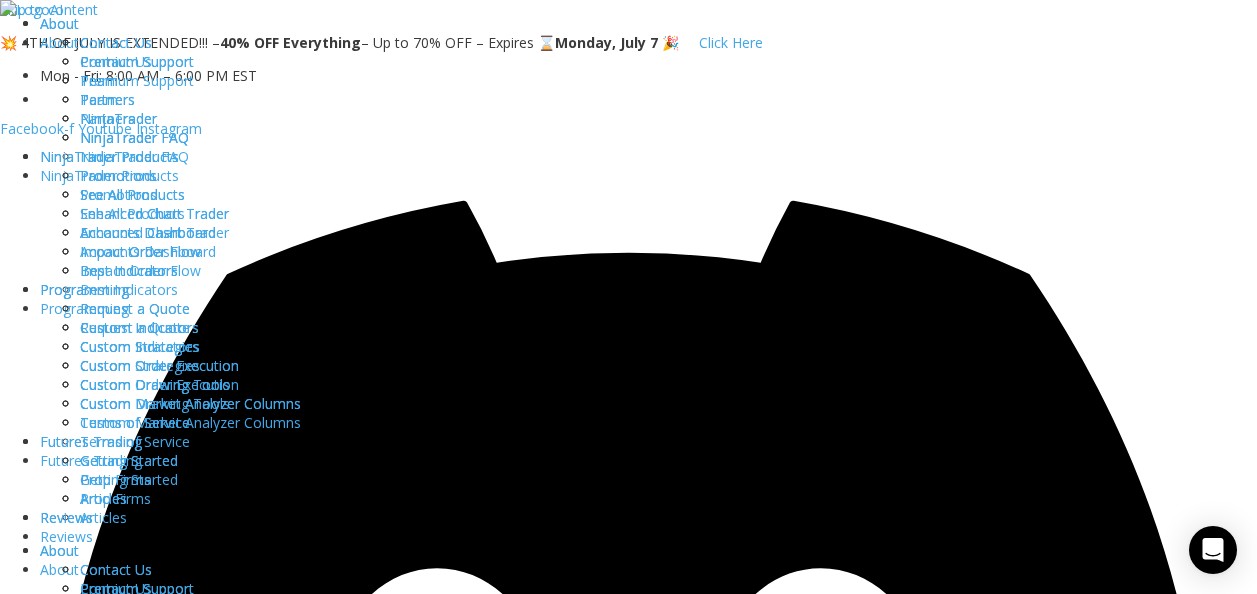 scroll, scrollTop: 2551, scrollLeft: 0, axis: vertical 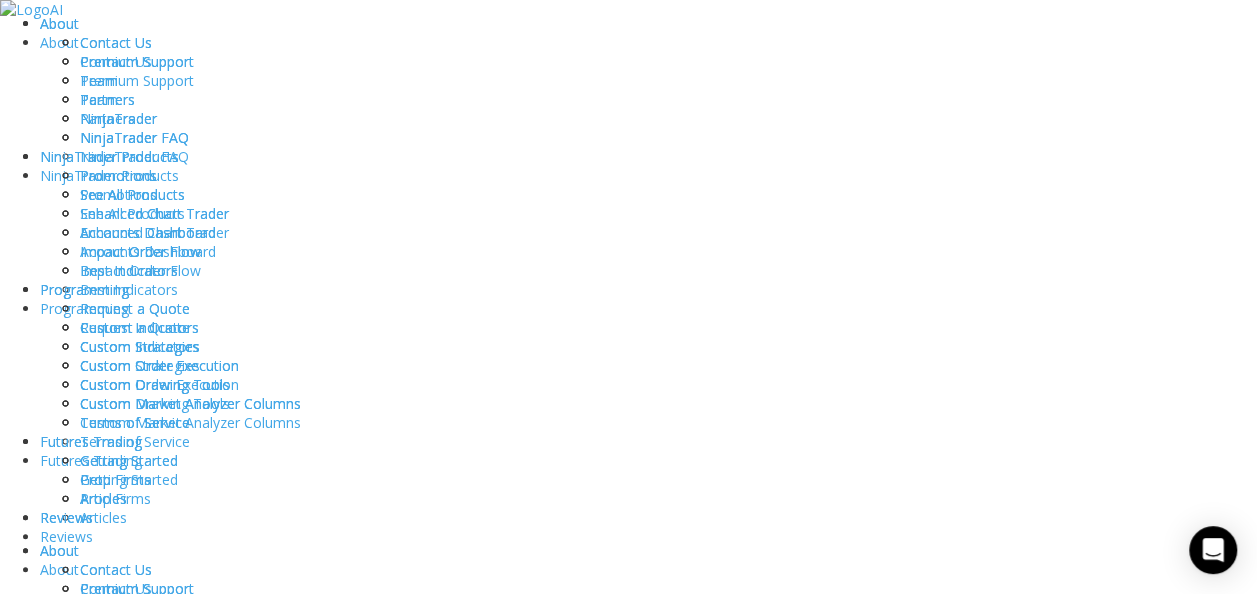 click on "MEMBERS AREA" at bounding box center [89, 1134] 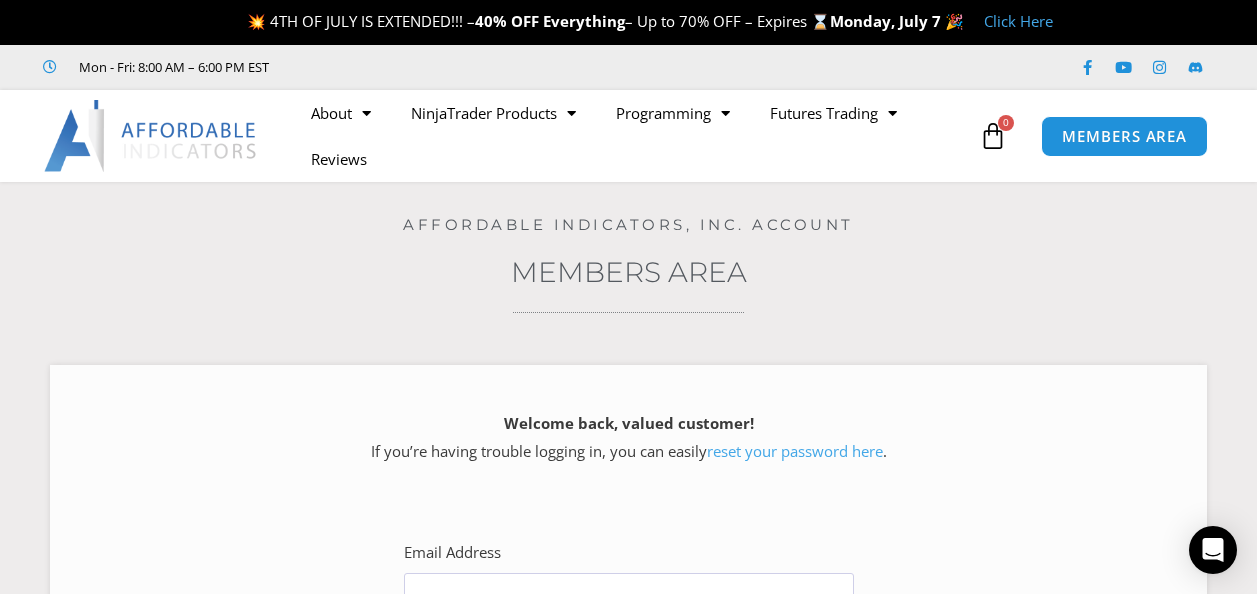 scroll, scrollTop: 0, scrollLeft: 0, axis: both 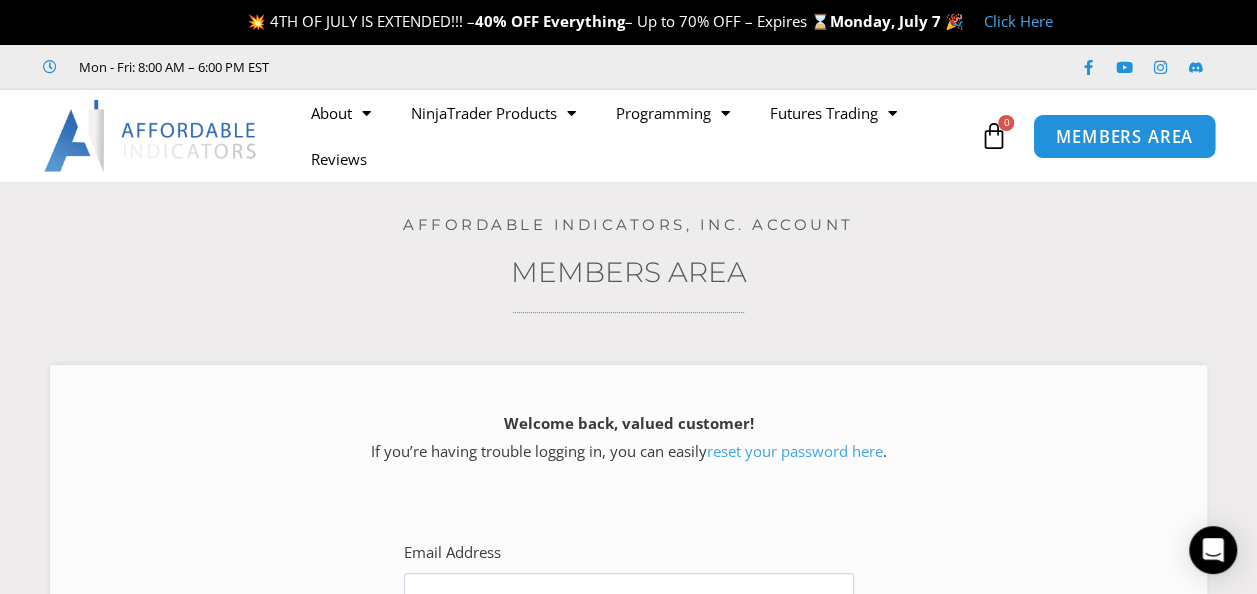 click on "MEMBERS AREA" at bounding box center (1124, 136) 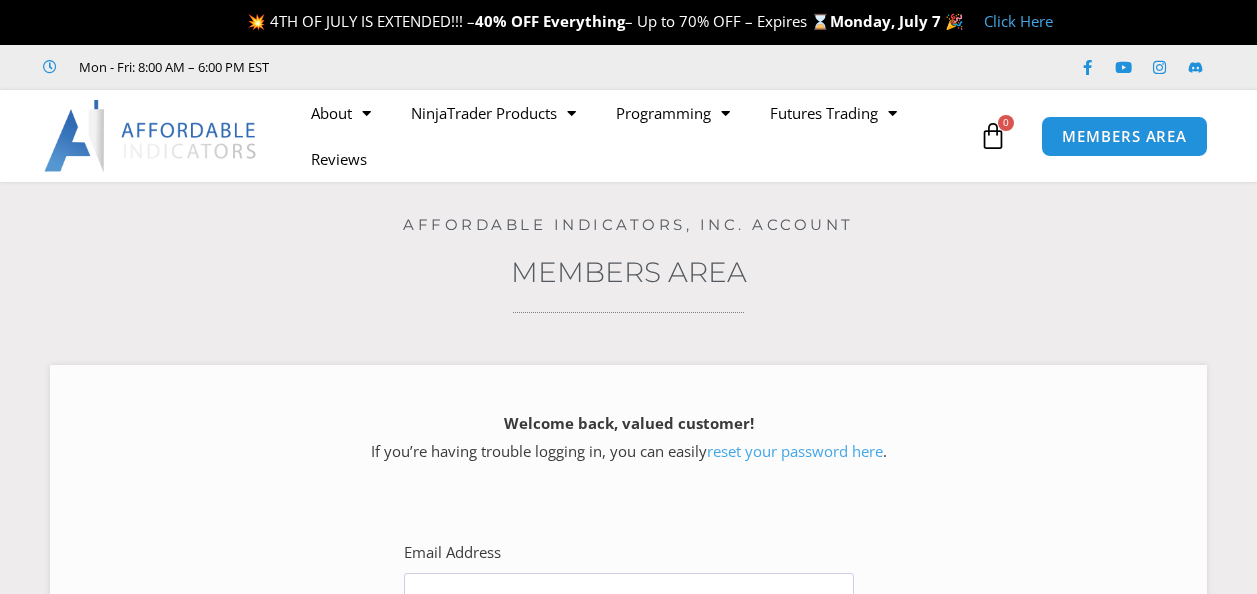 scroll, scrollTop: 0, scrollLeft: 0, axis: both 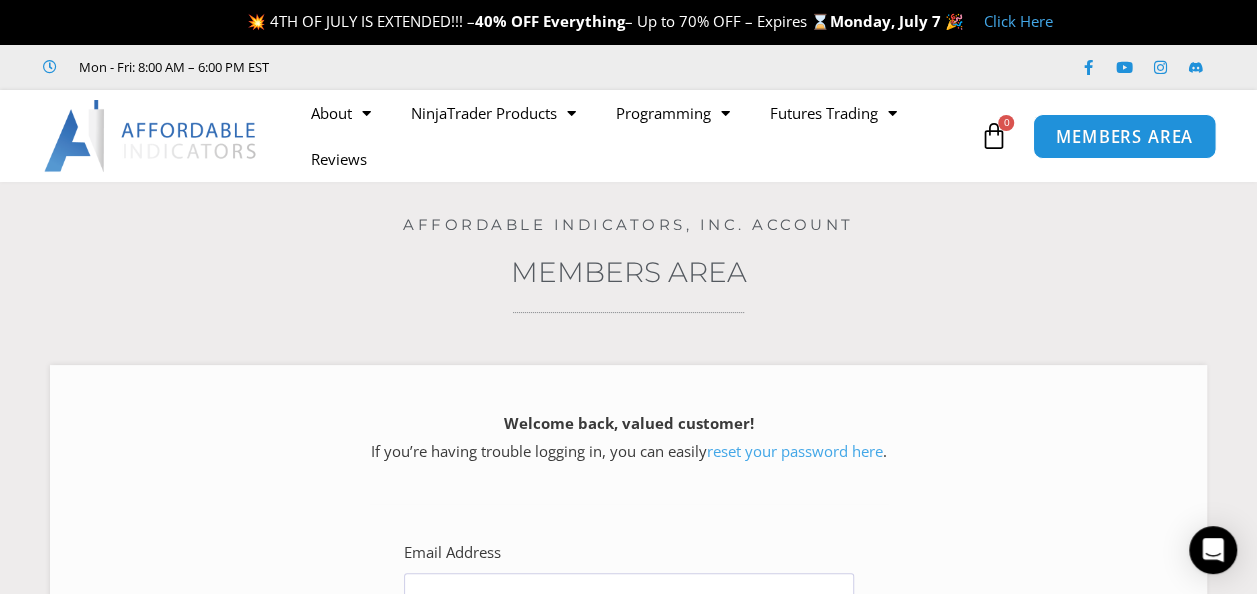 click on "MEMBERS AREA" at bounding box center (1124, 135) 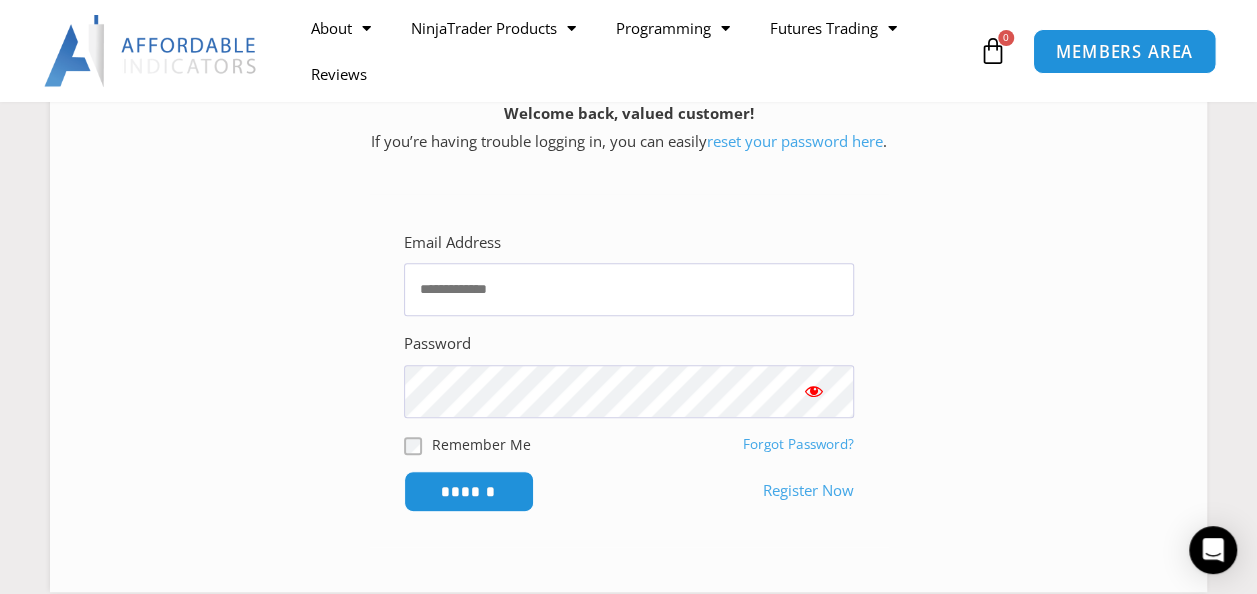 scroll, scrollTop: 312, scrollLeft: 0, axis: vertical 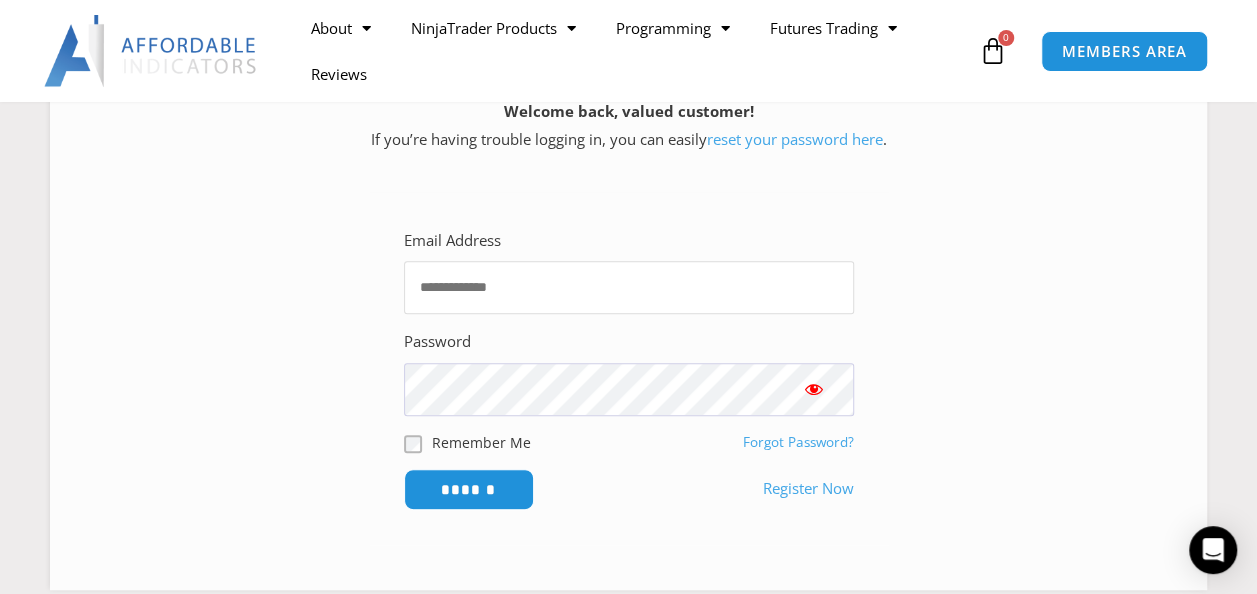 click on "Email Address" at bounding box center [629, 287] 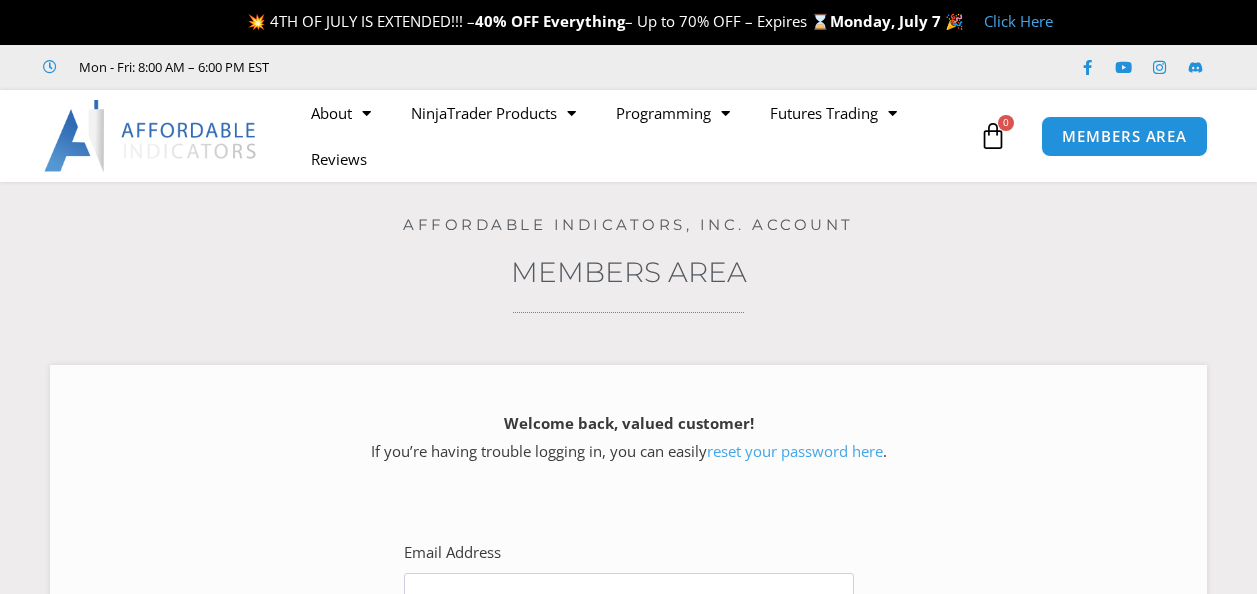 scroll, scrollTop: 0, scrollLeft: 0, axis: both 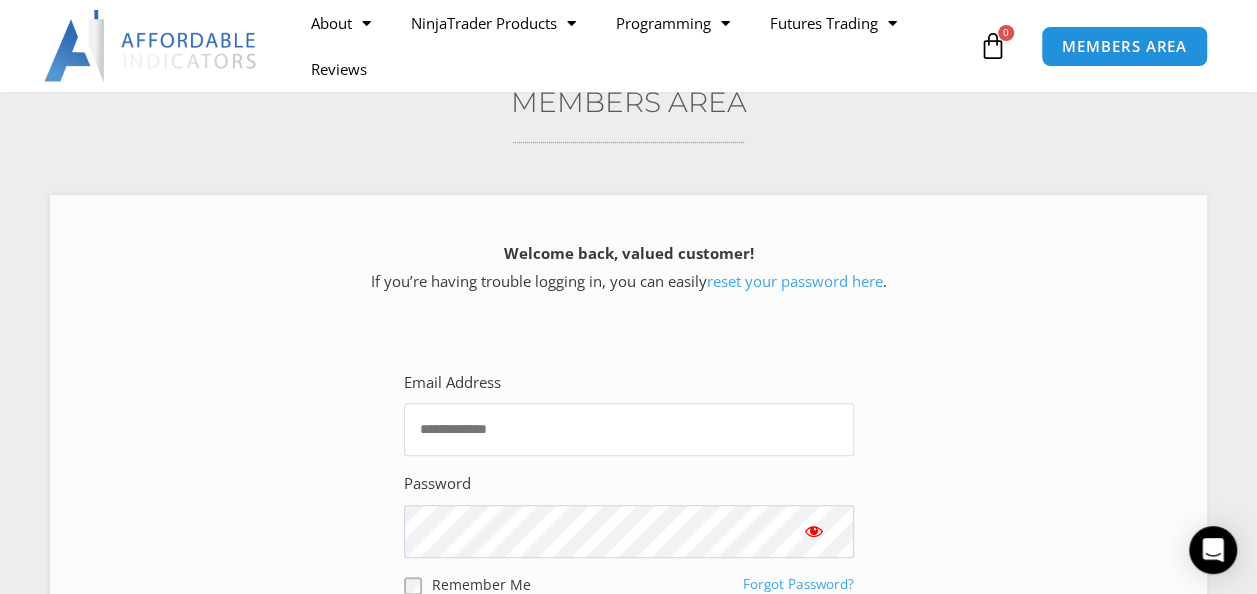 click on "Email Address" at bounding box center (629, 429) 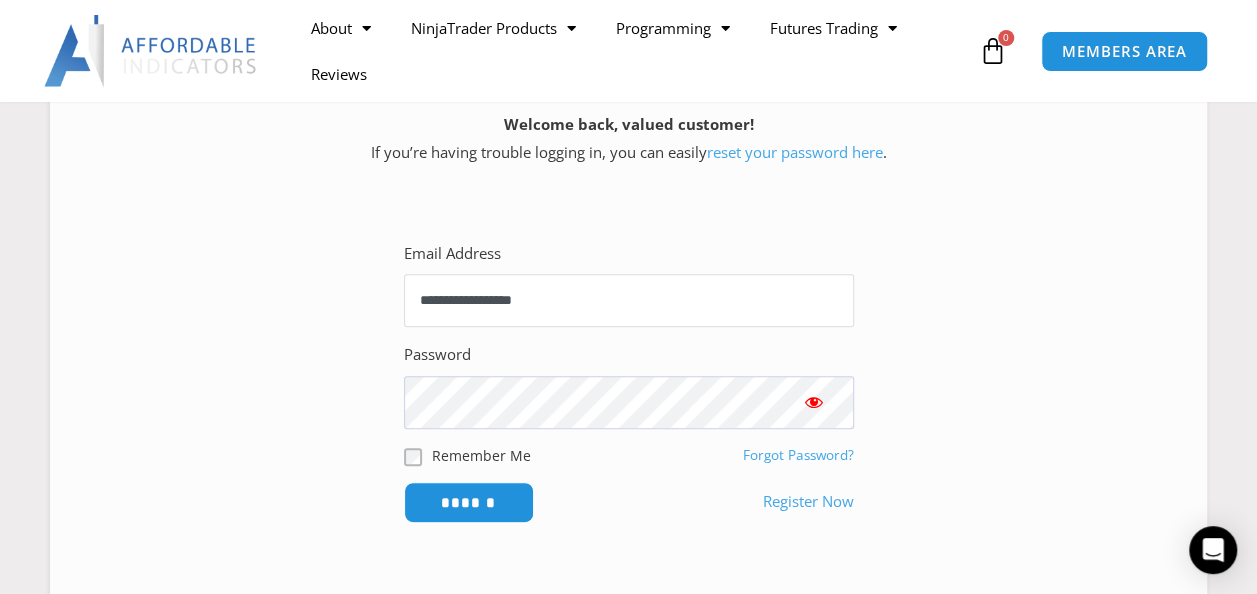 scroll, scrollTop: 301, scrollLeft: 0, axis: vertical 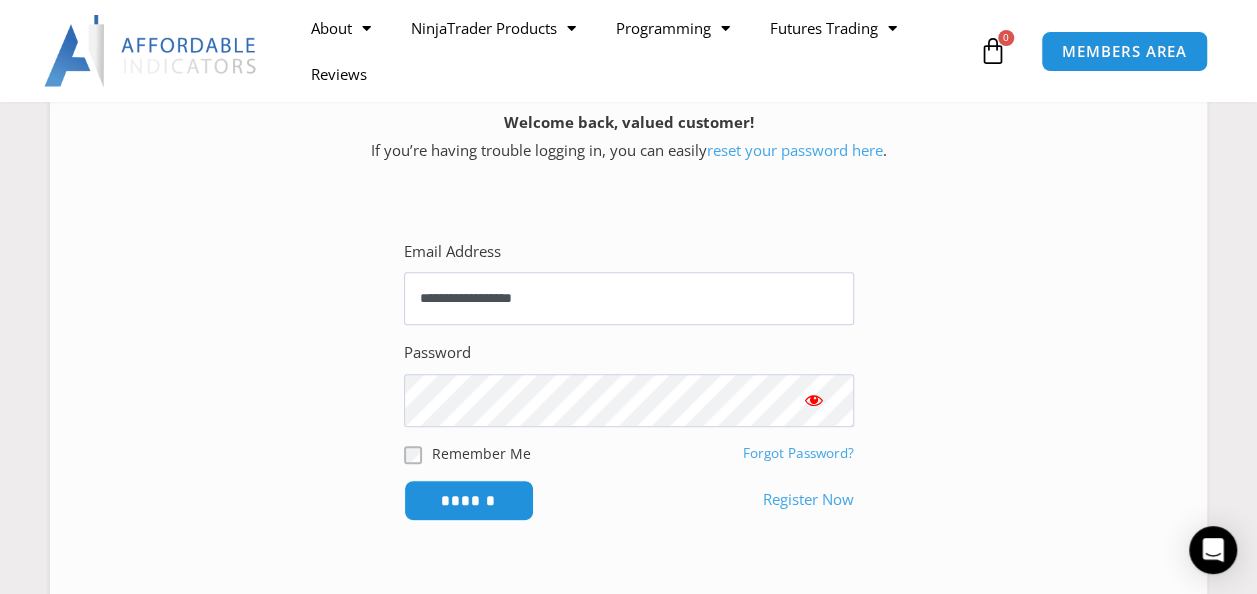 click at bounding box center [814, 400] 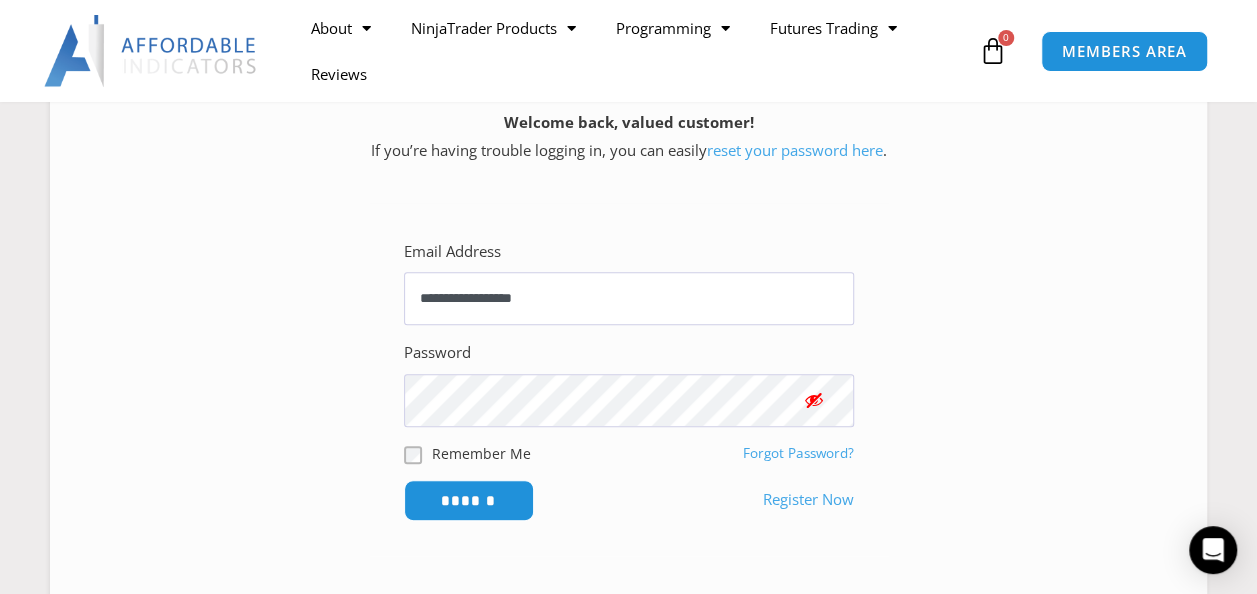 click at bounding box center (814, 400) 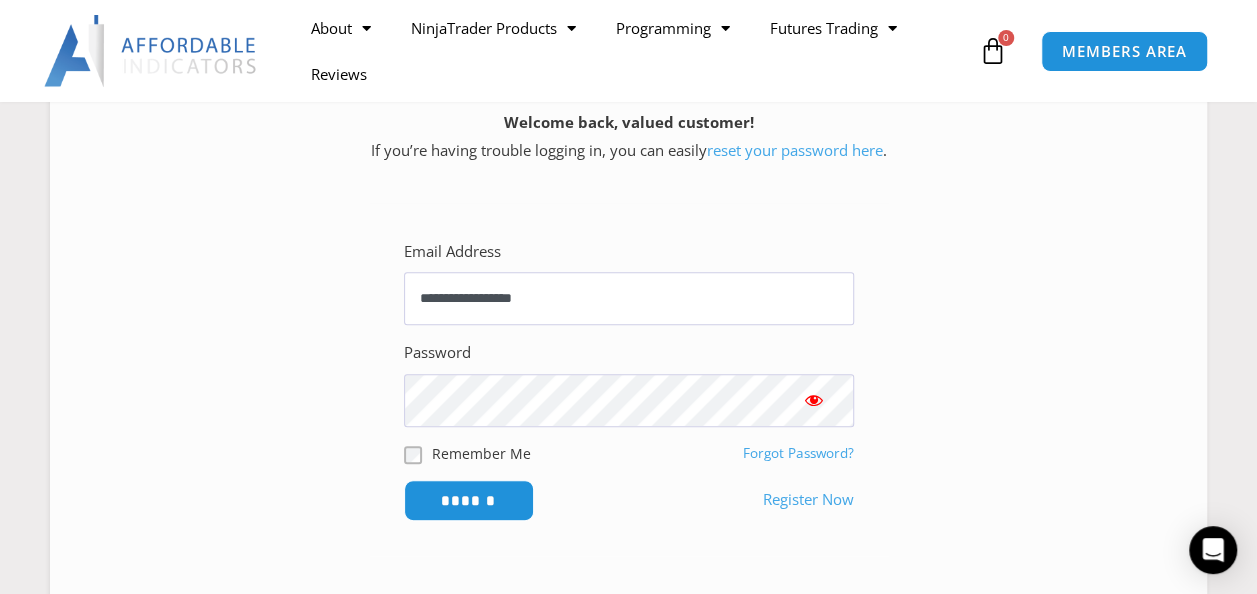 click on "******" at bounding box center [469, 500] 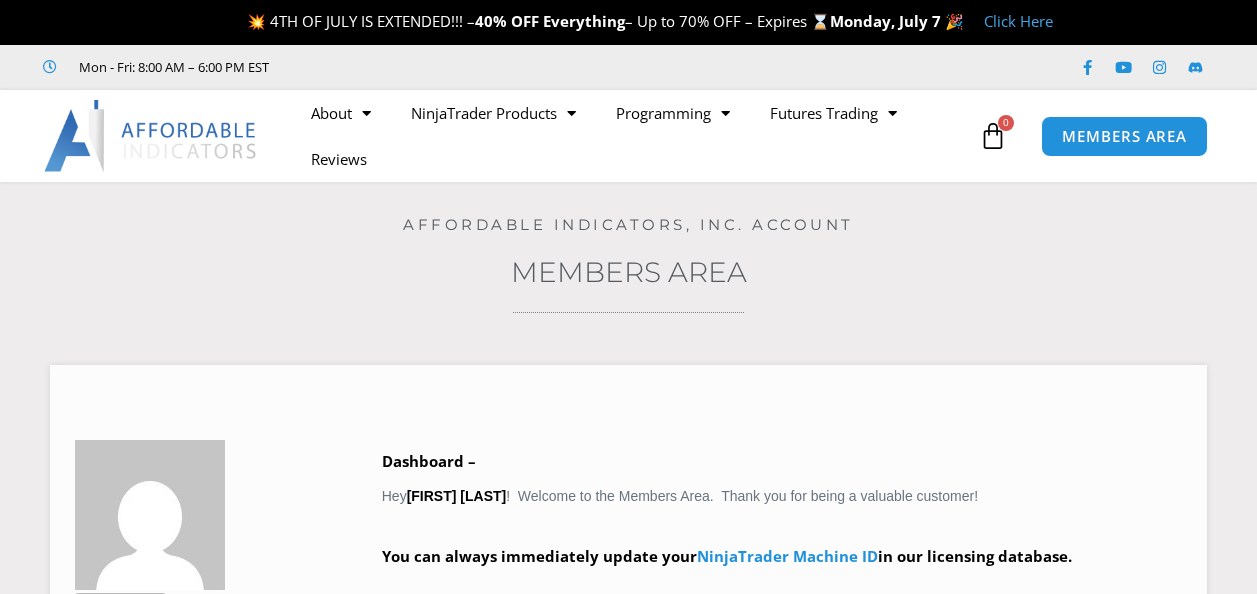 scroll, scrollTop: 0, scrollLeft: 0, axis: both 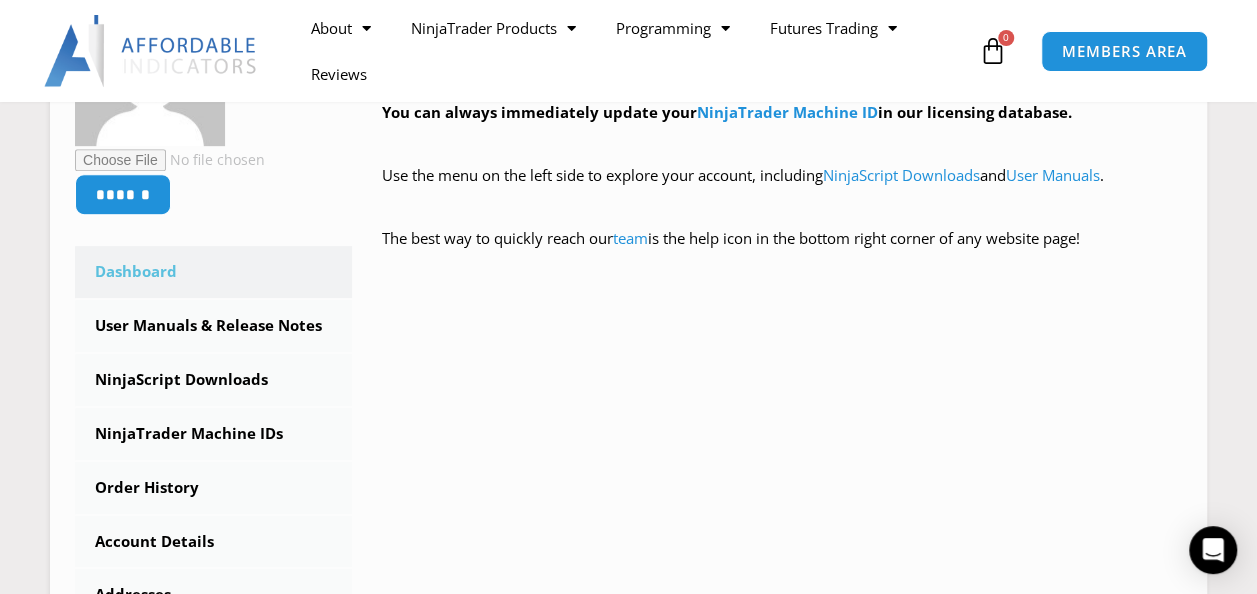 click on "NinjaScript Downloads" at bounding box center (213, 380) 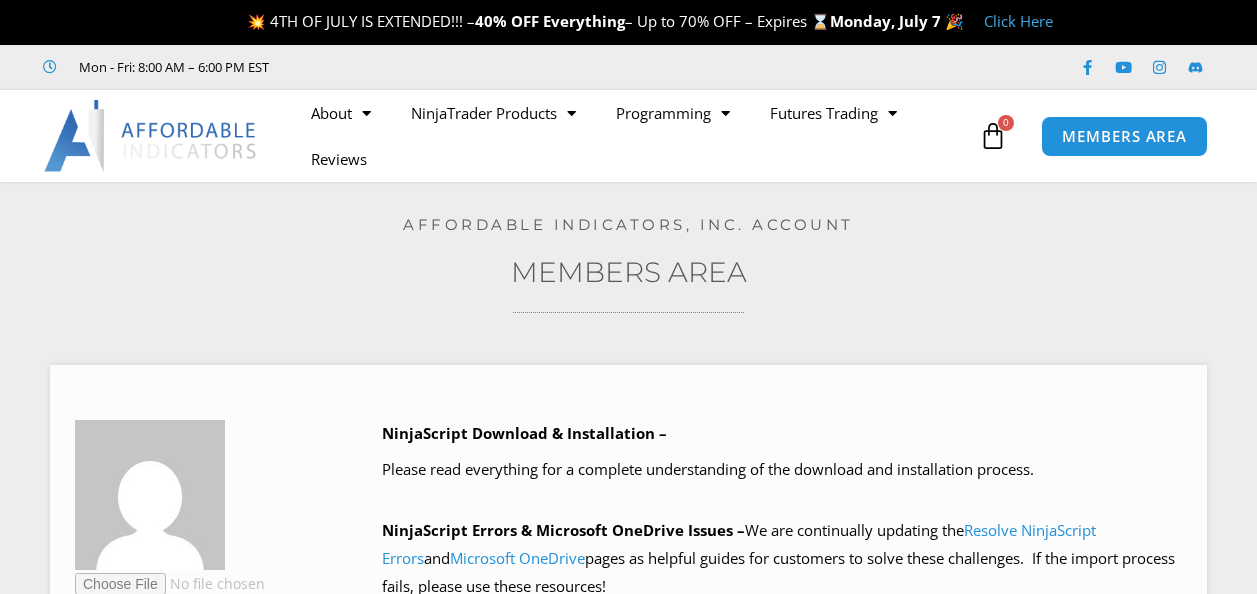 scroll, scrollTop: 0, scrollLeft: 0, axis: both 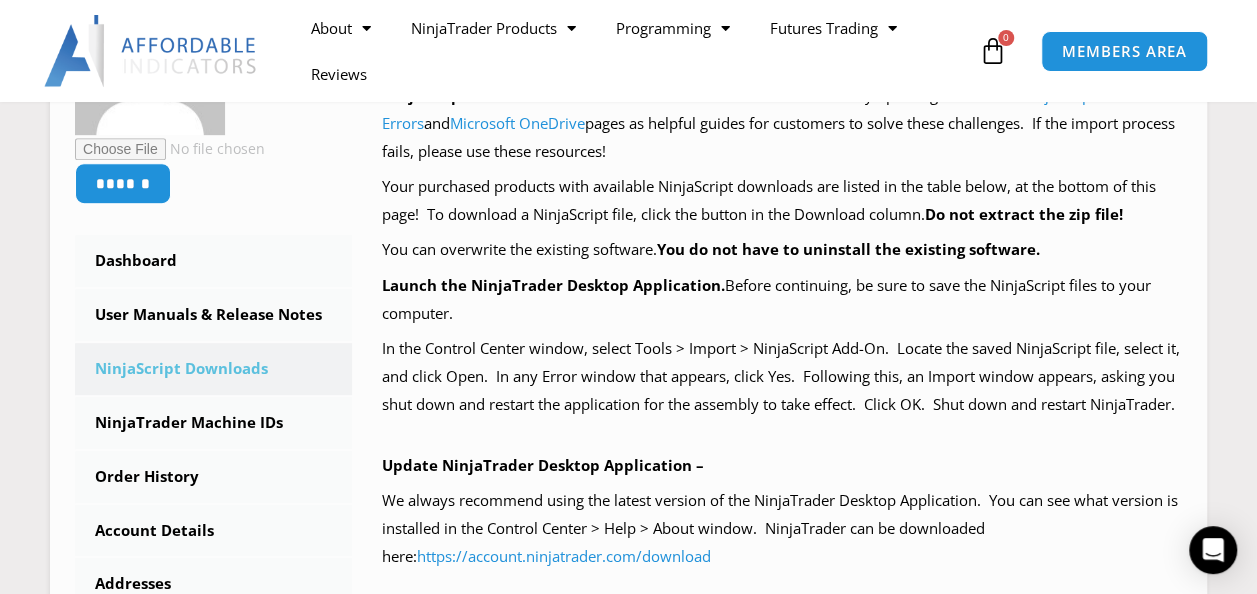 click on "Dashboard" at bounding box center (213, 261) 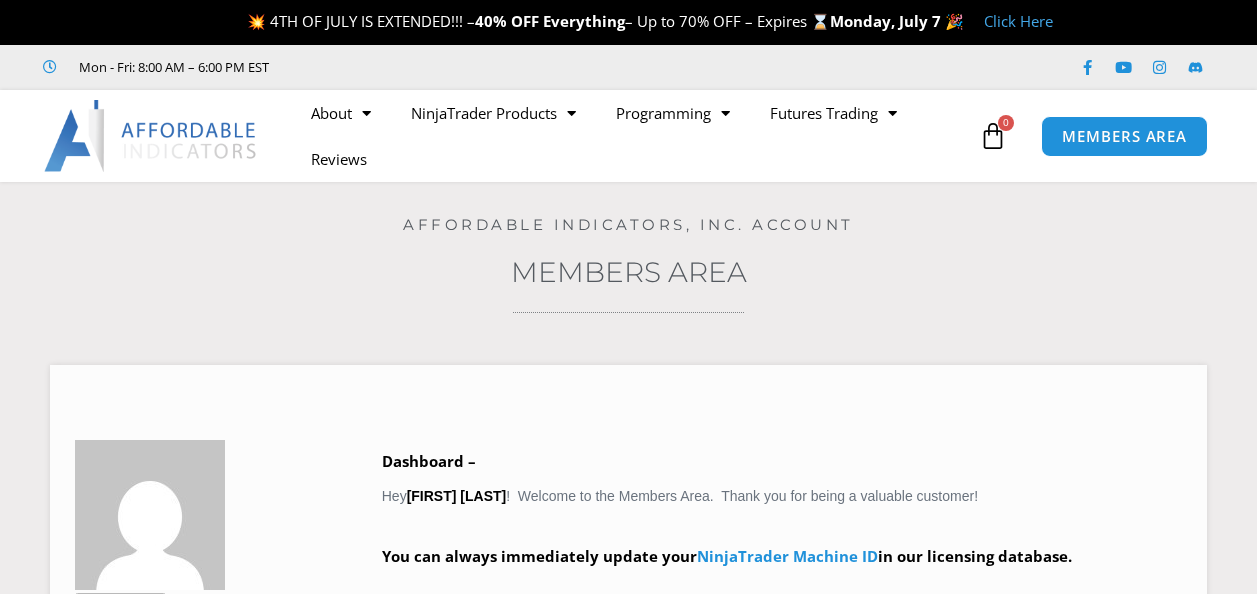scroll, scrollTop: 0, scrollLeft: 0, axis: both 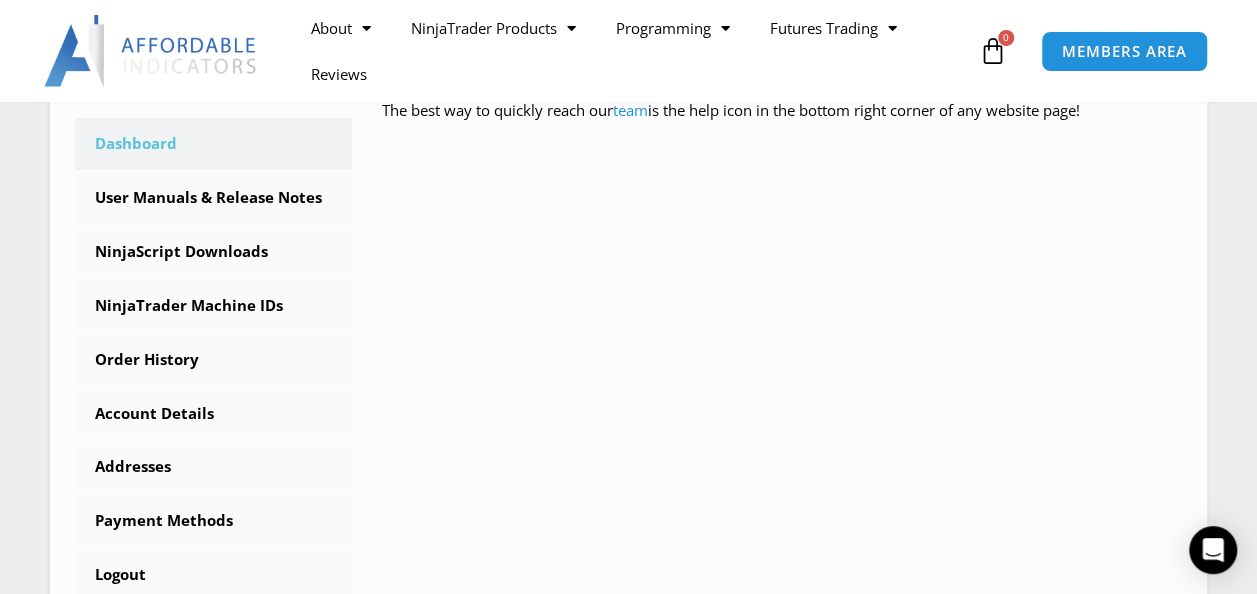click on "User Manuals & Release Notes" at bounding box center (213, 198) 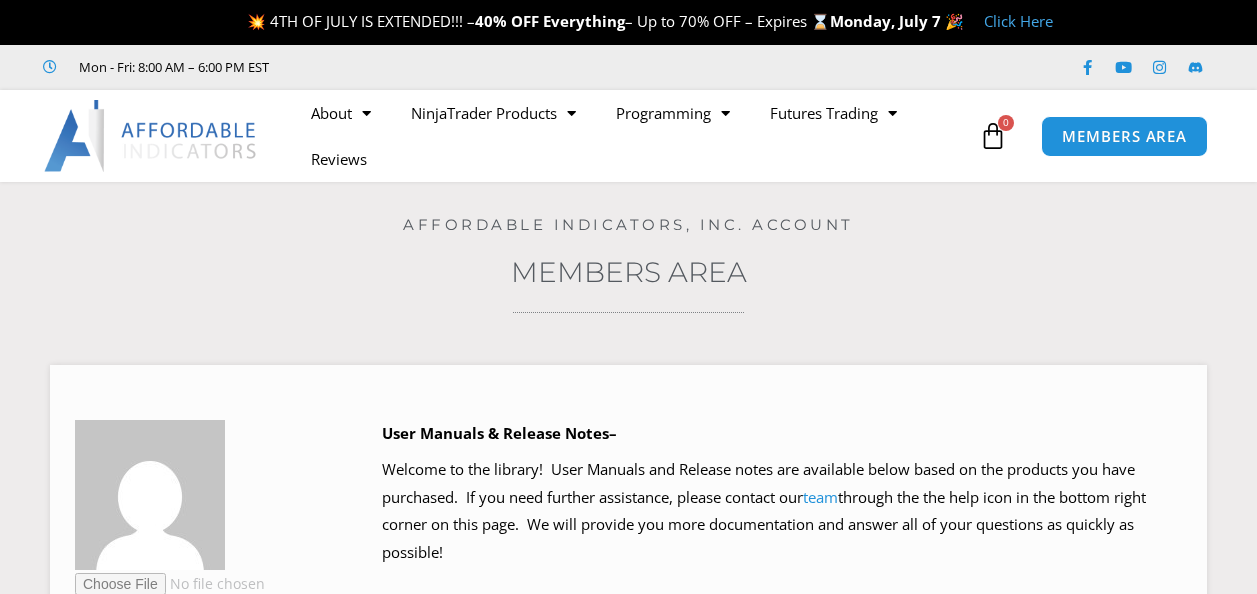scroll, scrollTop: 0, scrollLeft: 0, axis: both 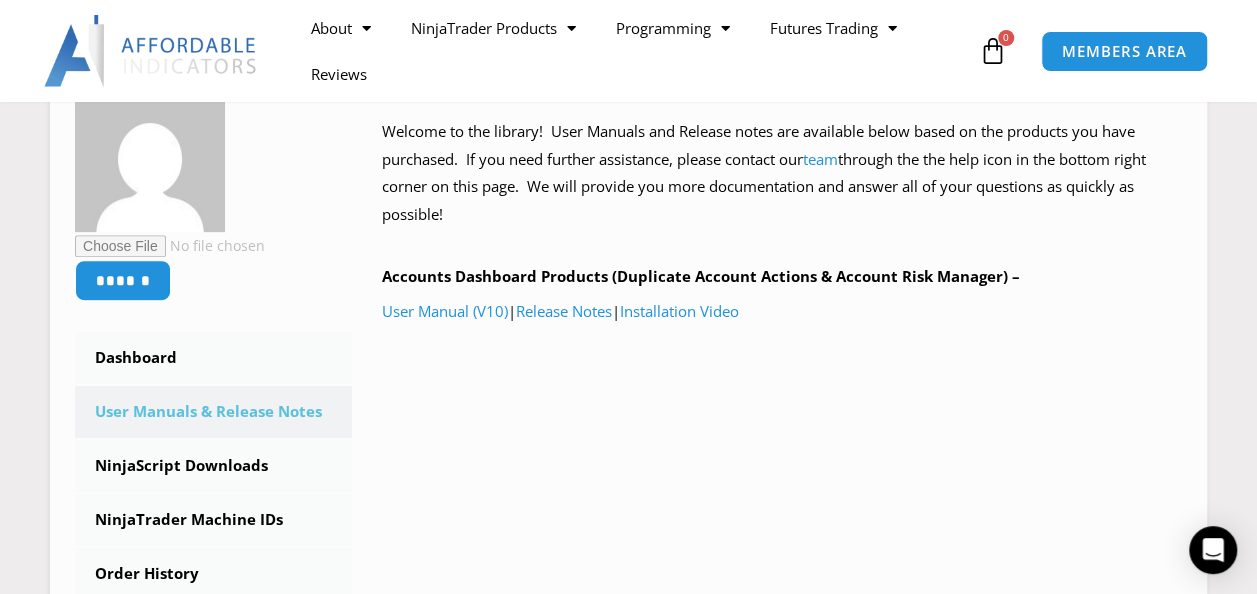 click on "NinjaScript Downloads" at bounding box center [213, 466] 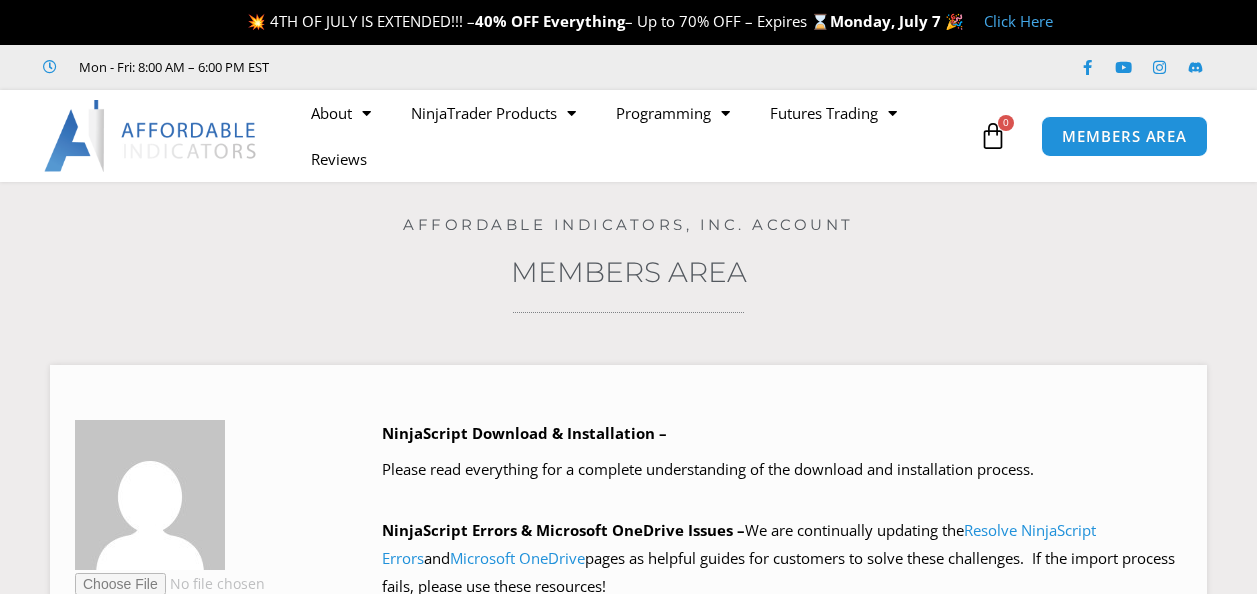 scroll, scrollTop: 0, scrollLeft: 0, axis: both 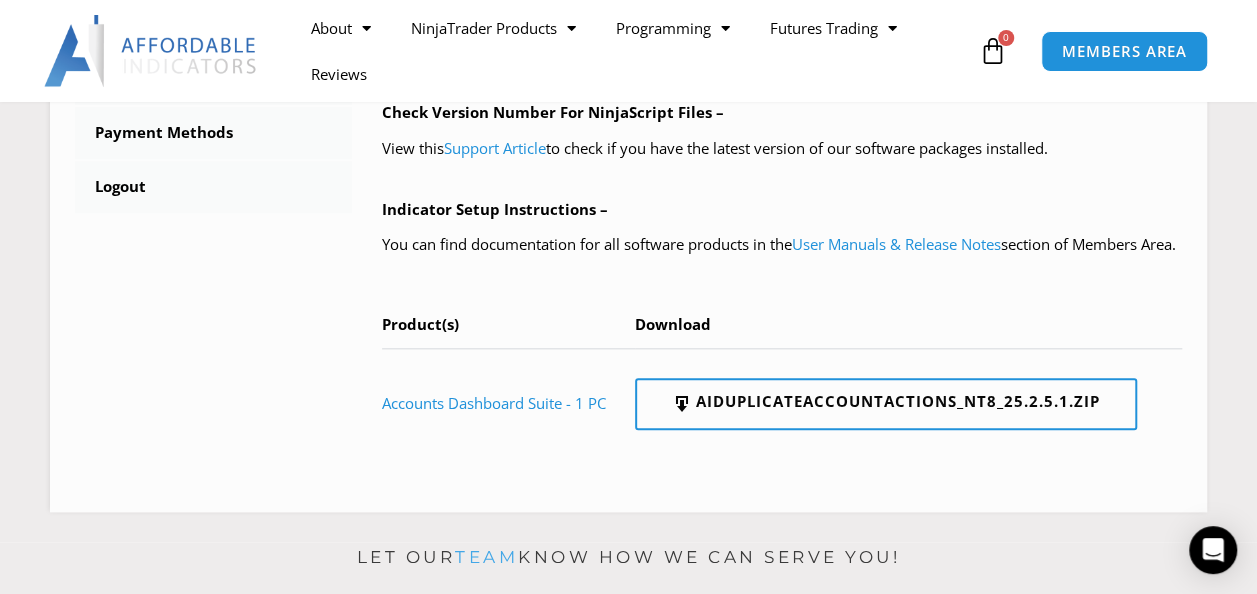 click on "AIDuplicateAccountActions_NT8_25.2.5.1.zip" at bounding box center [886, 404] 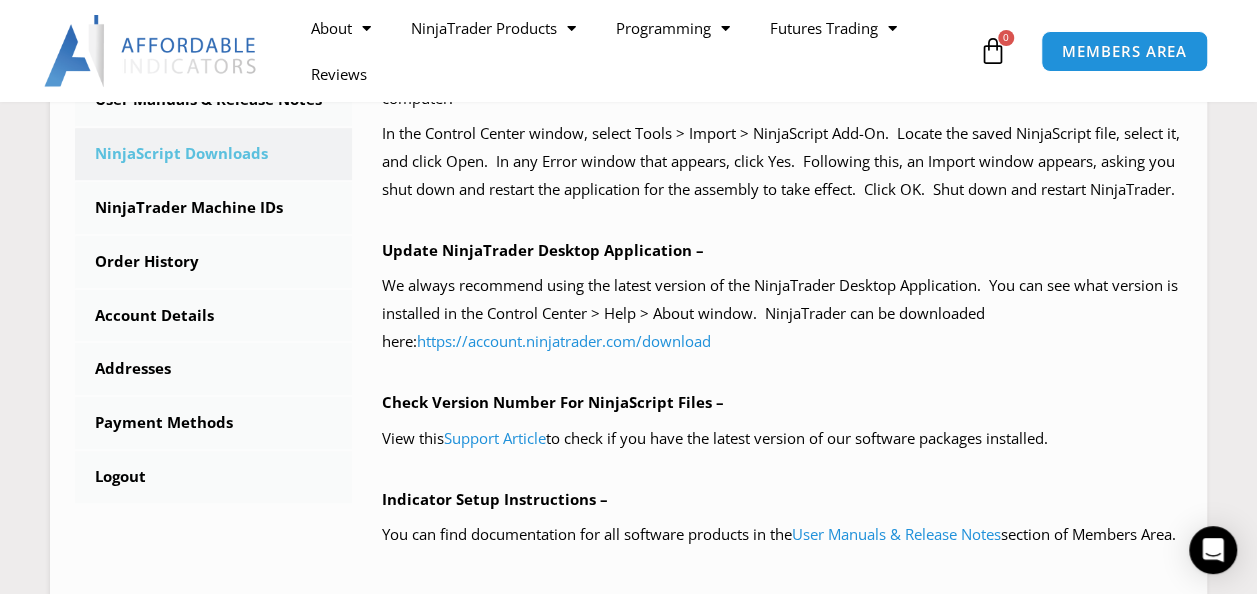 scroll, scrollTop: 656, scrollLeft: 0, axis: vertical 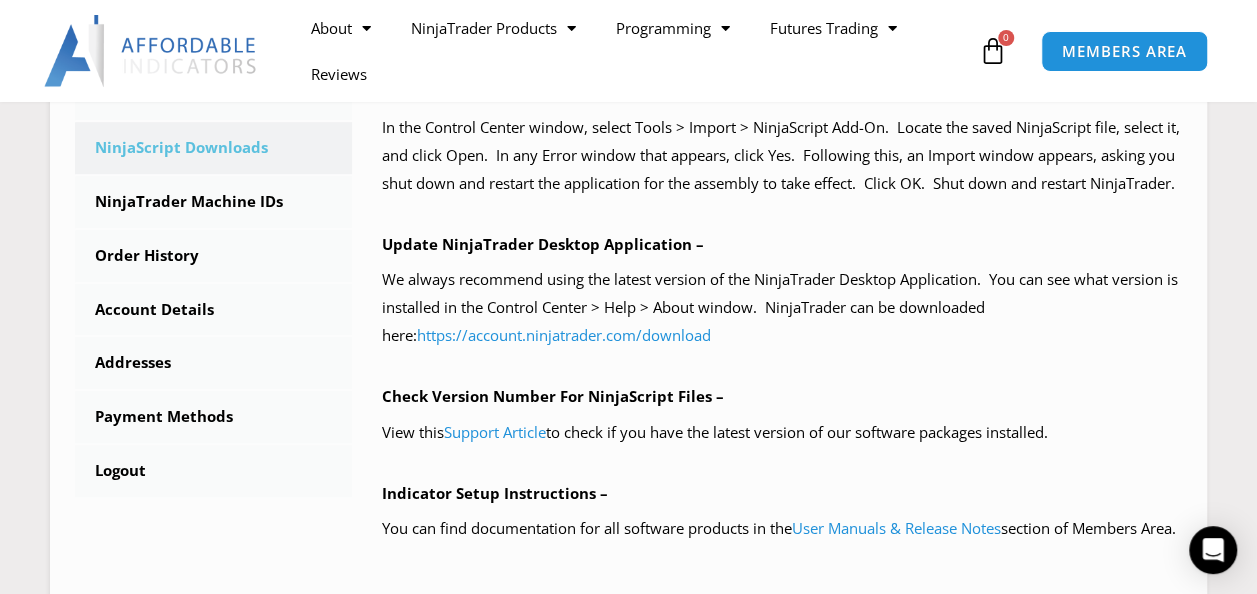 click on "Support Article" at bounding box center (495, 432) 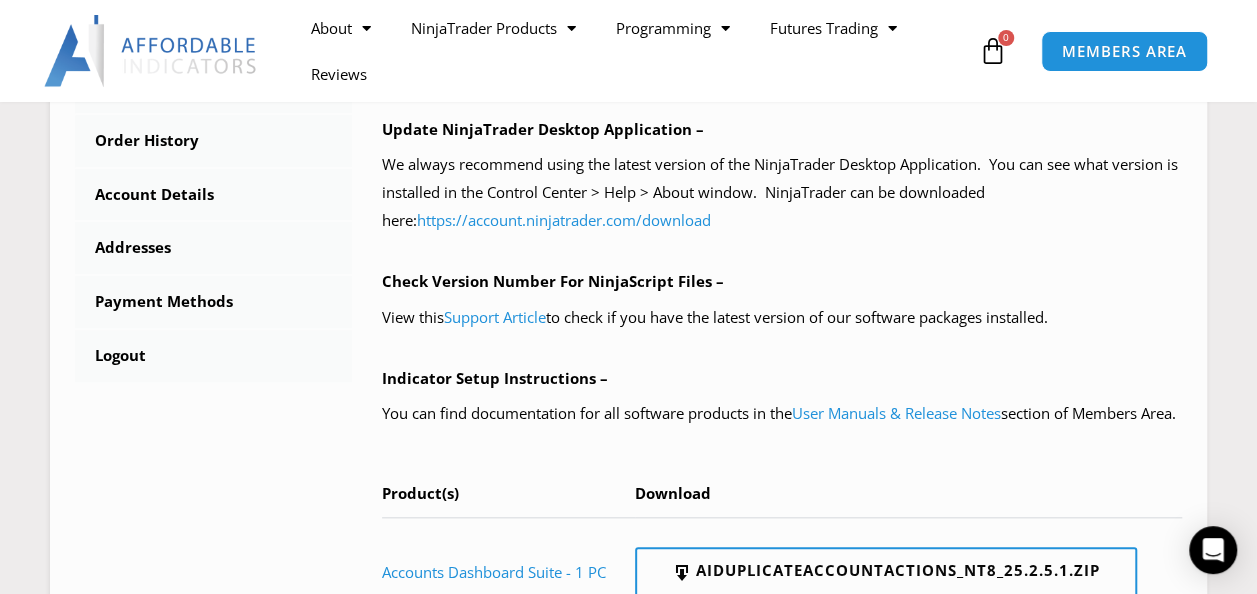 scroll, scrollTop: 840, scrollLeft: 0, axis: vertical 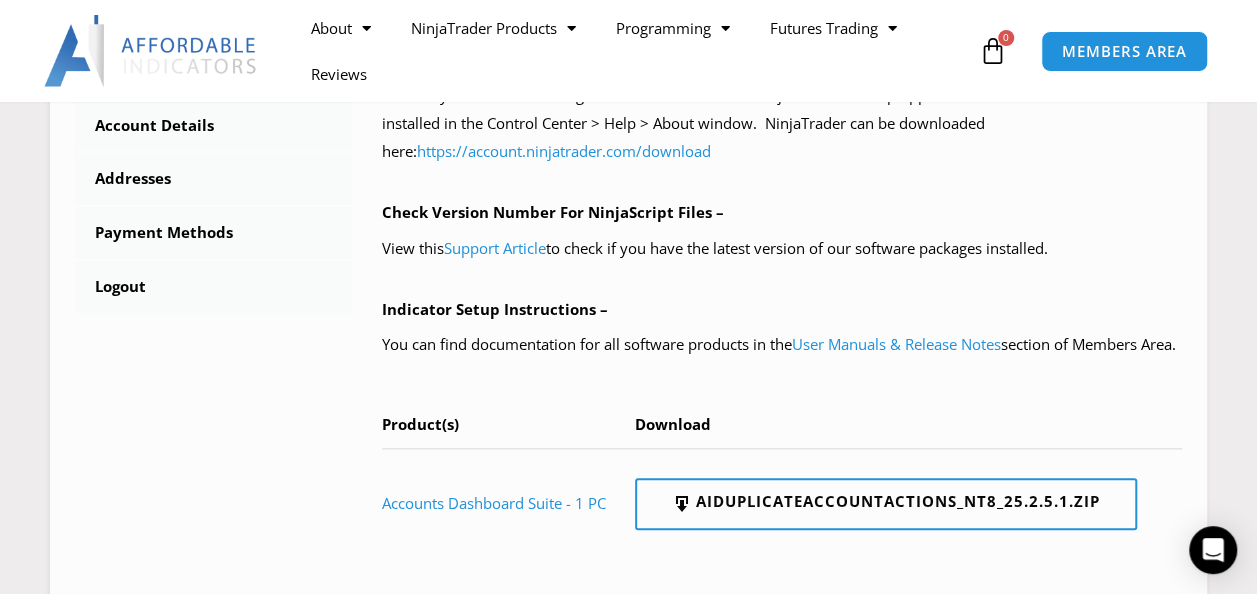 click on "User Manuals & Release Notes" at bounding box center [896, 344] 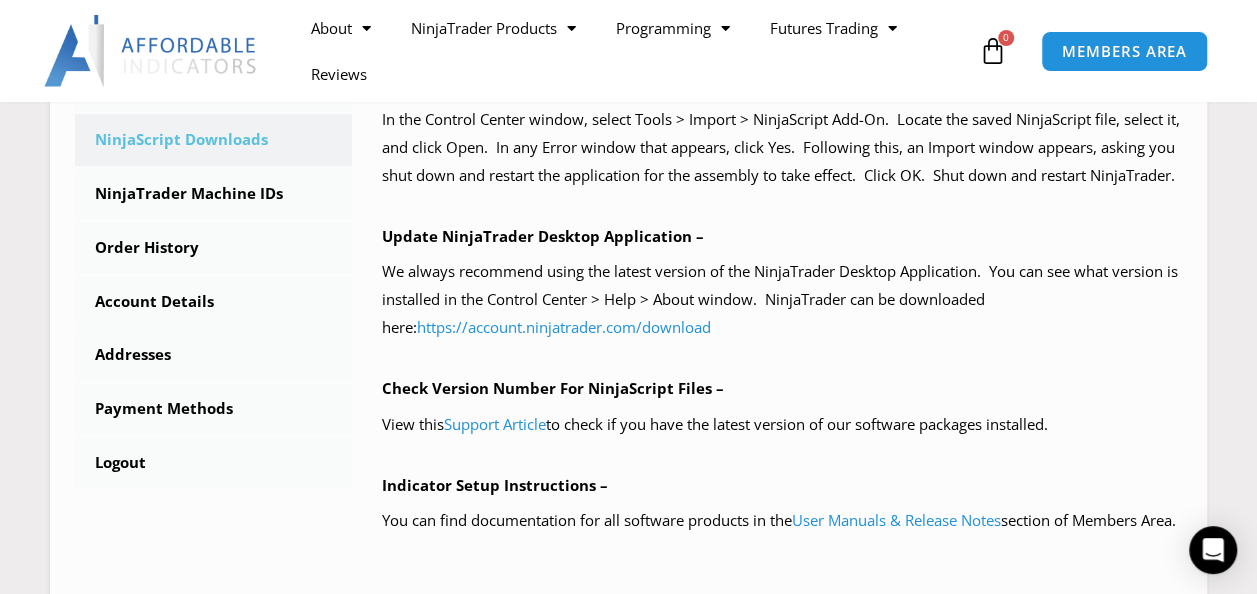scroll, scrollTop: 660, scrollLeft: 0, axis: vertical 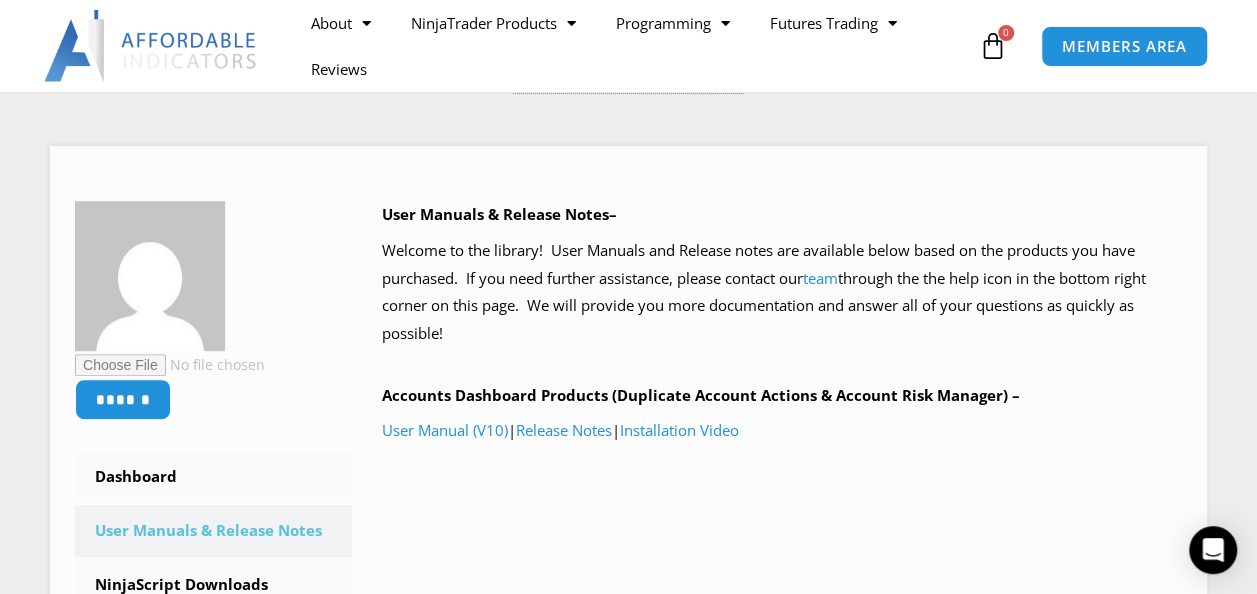 click on "User Manual (V10)" at bounding box center [445, 430] 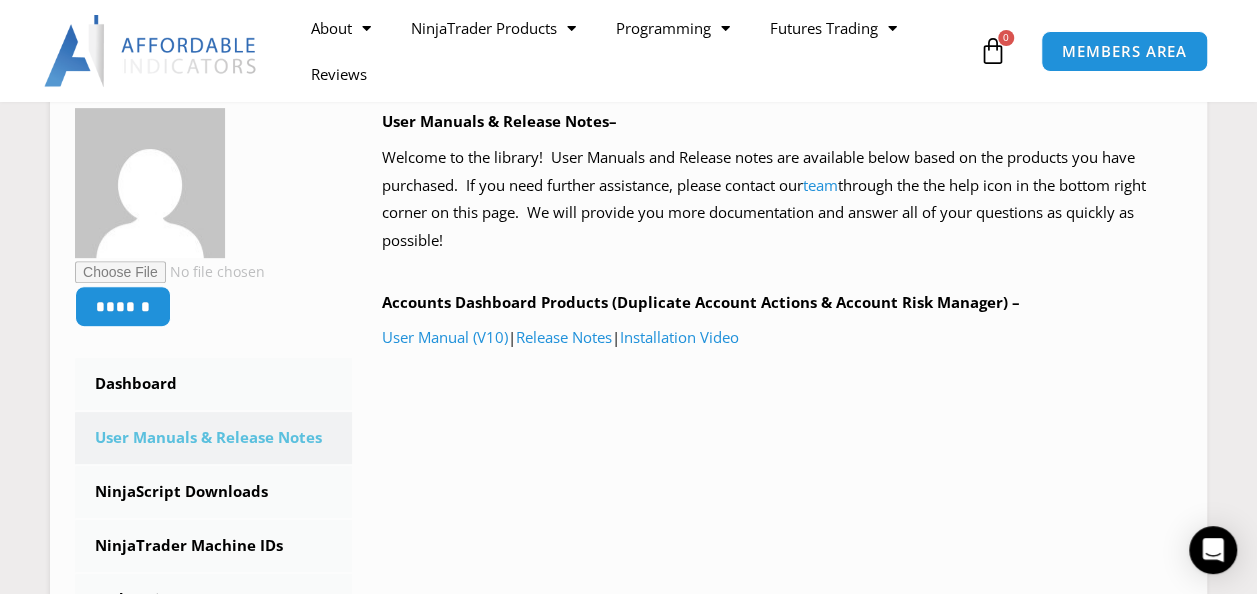 scroll, scrollTop: 313, scrollLeft: 0, axis: vertical 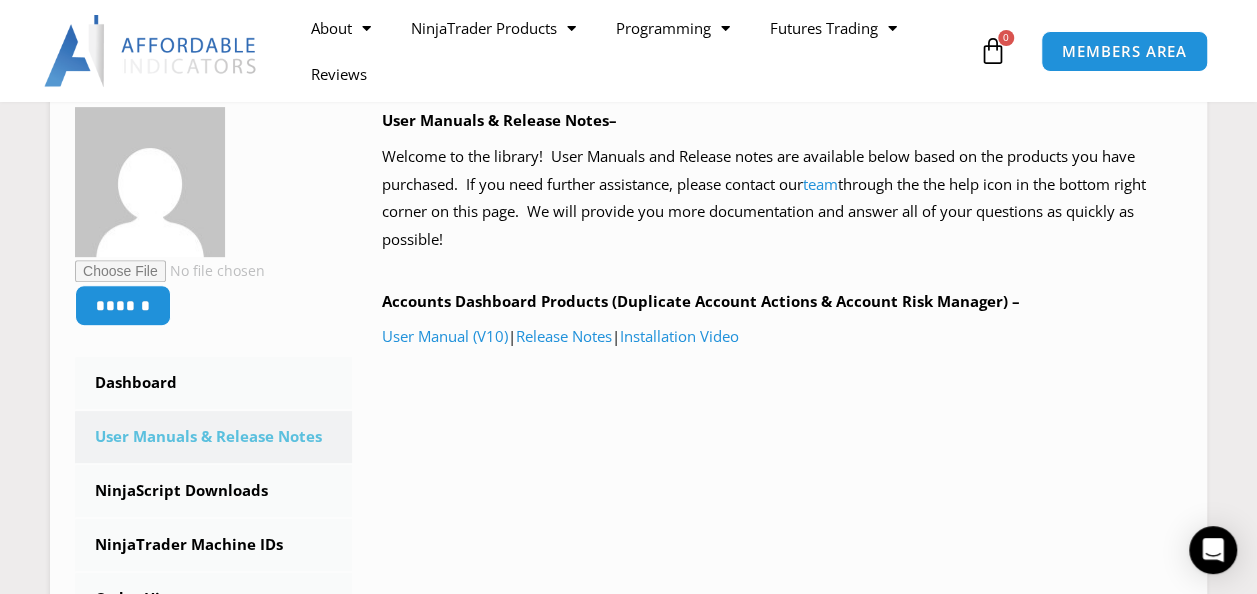 click on "NinjaScript Downloads" at bounding box center [213, 491] 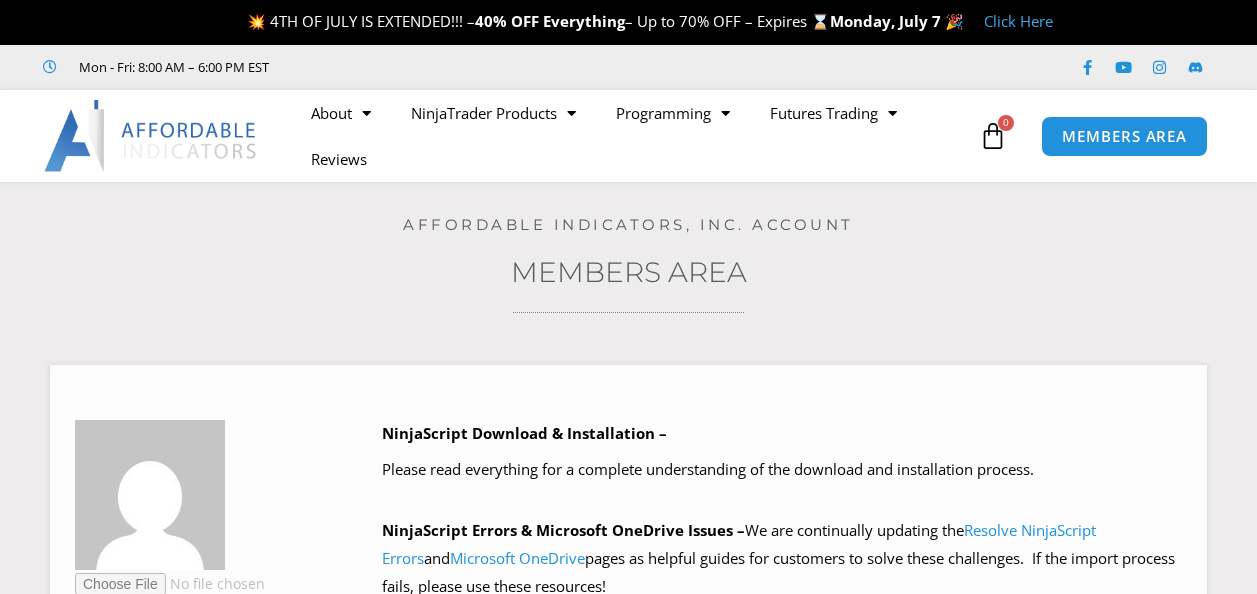 scroll, scrollTop: 0, scrollLeft: 0, axis: both 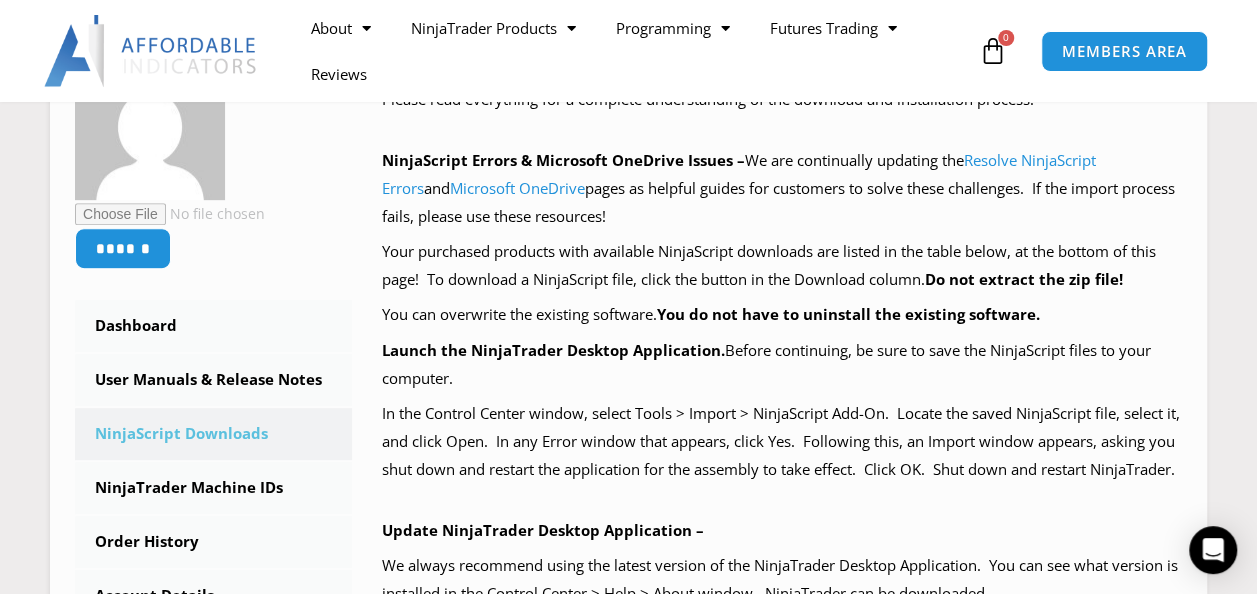 click on "NinjaTrader Machine IDs" at bounding box center (213, 488) 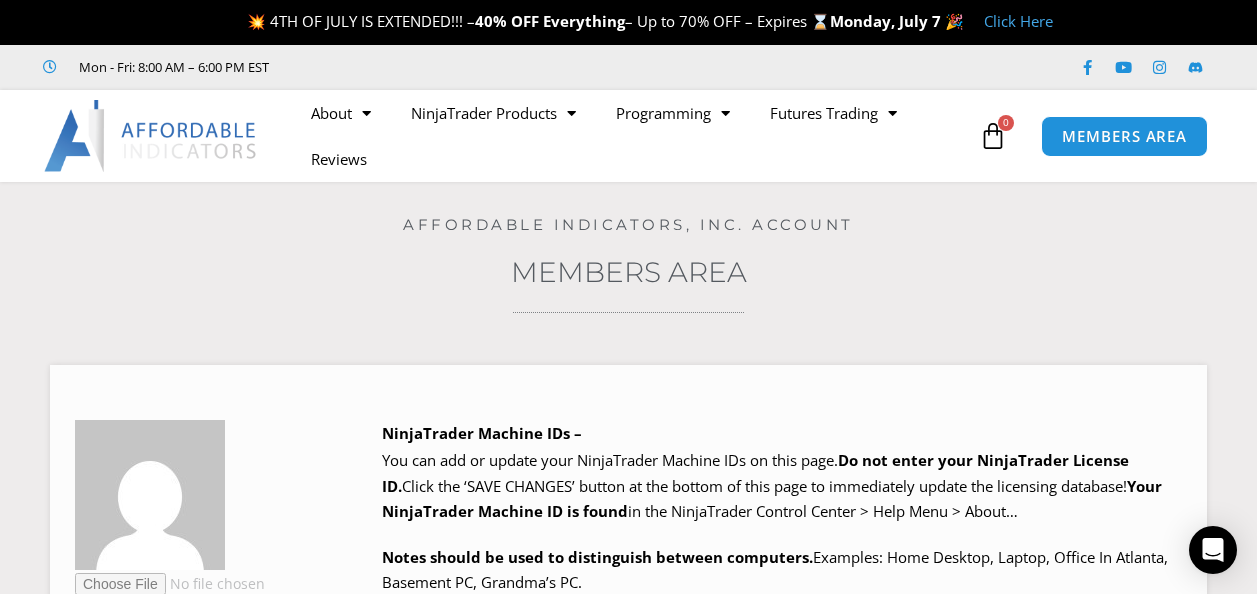 scroll, scrollTop: 0, scrollLeft: 0, axis: both 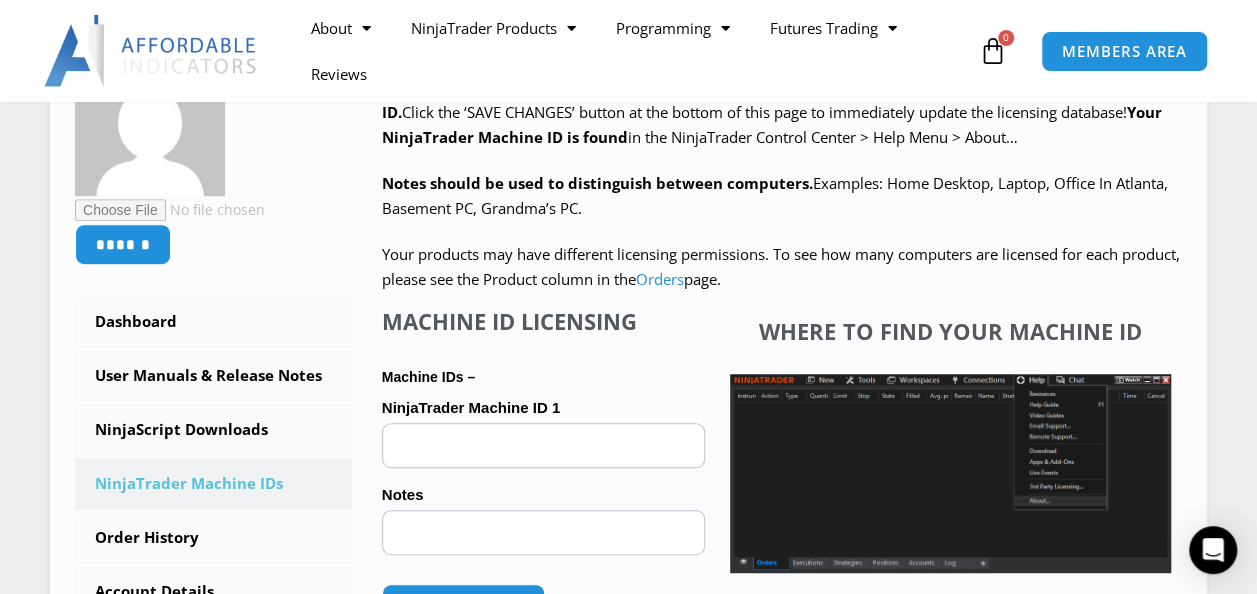click on "NinjaTrader Machine ID 1  (optional)" at bounding box center [543, 445] 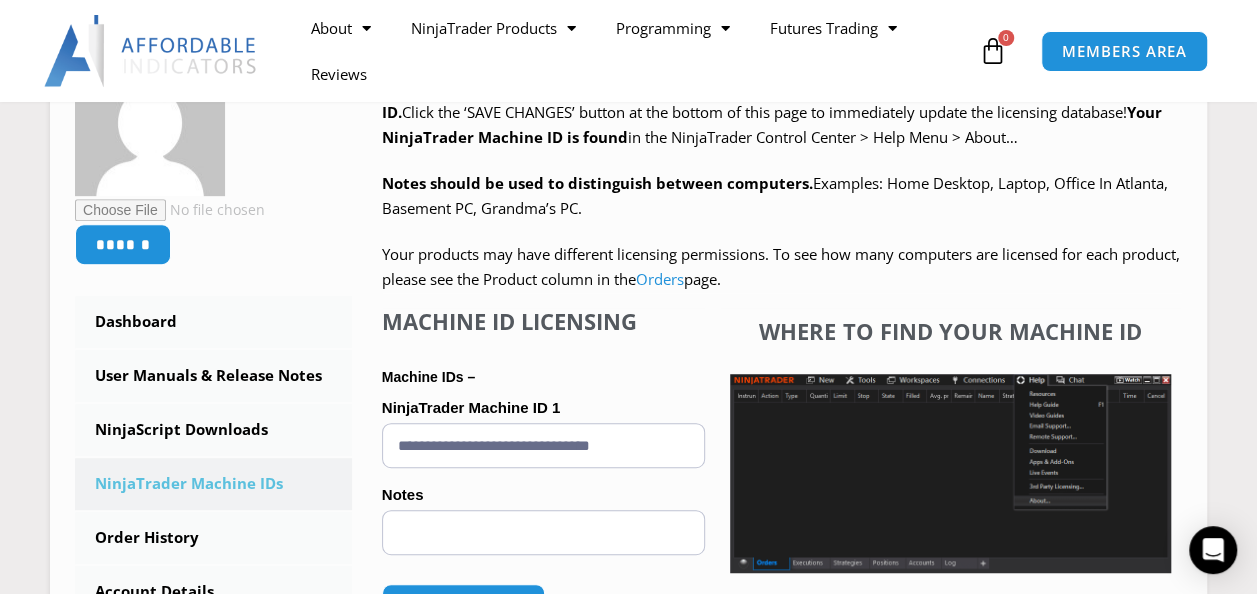 type on "**********" 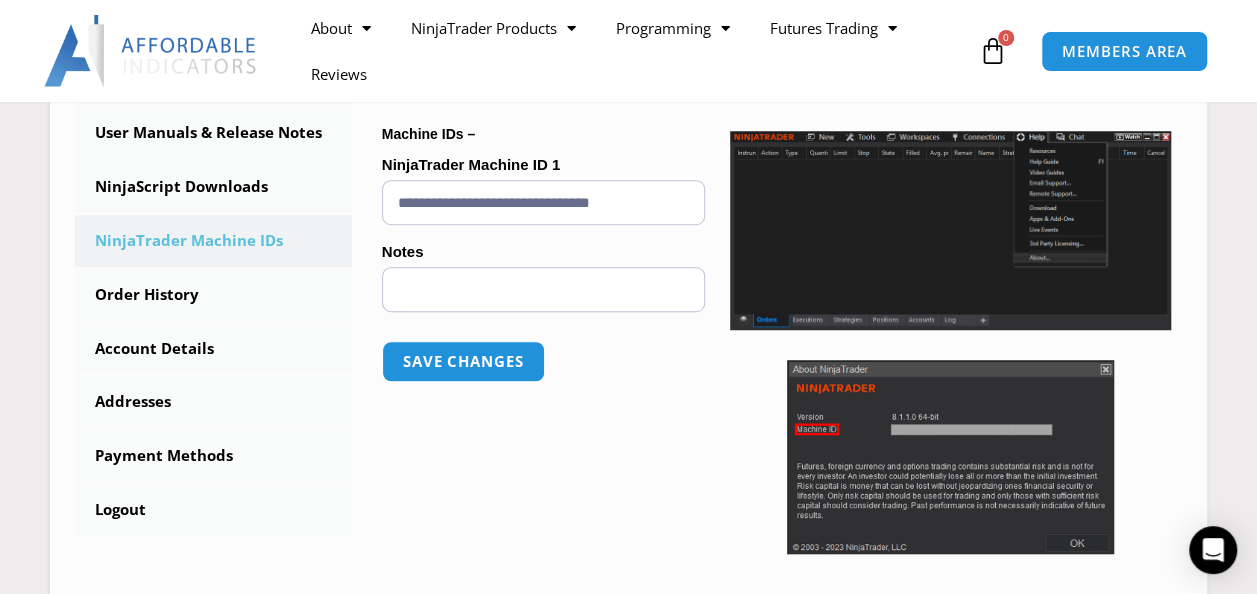 scroll, scrollTop: 616, scrollLeft: 0, axis: vertical 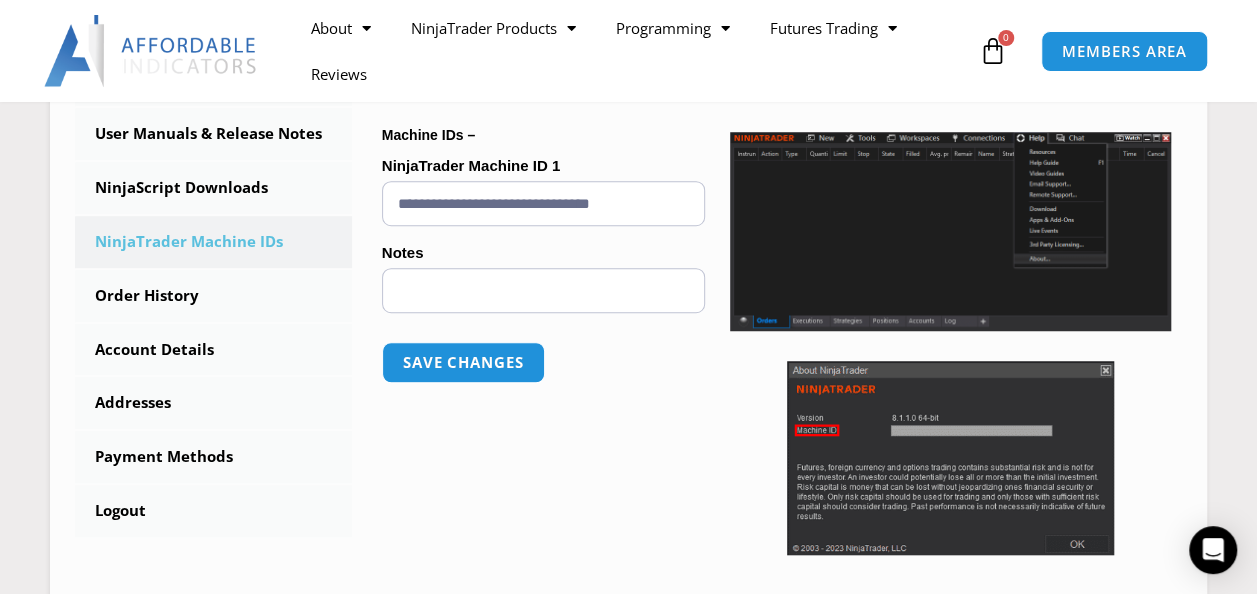 click on "Save changes" at bounding box center [463, 362] 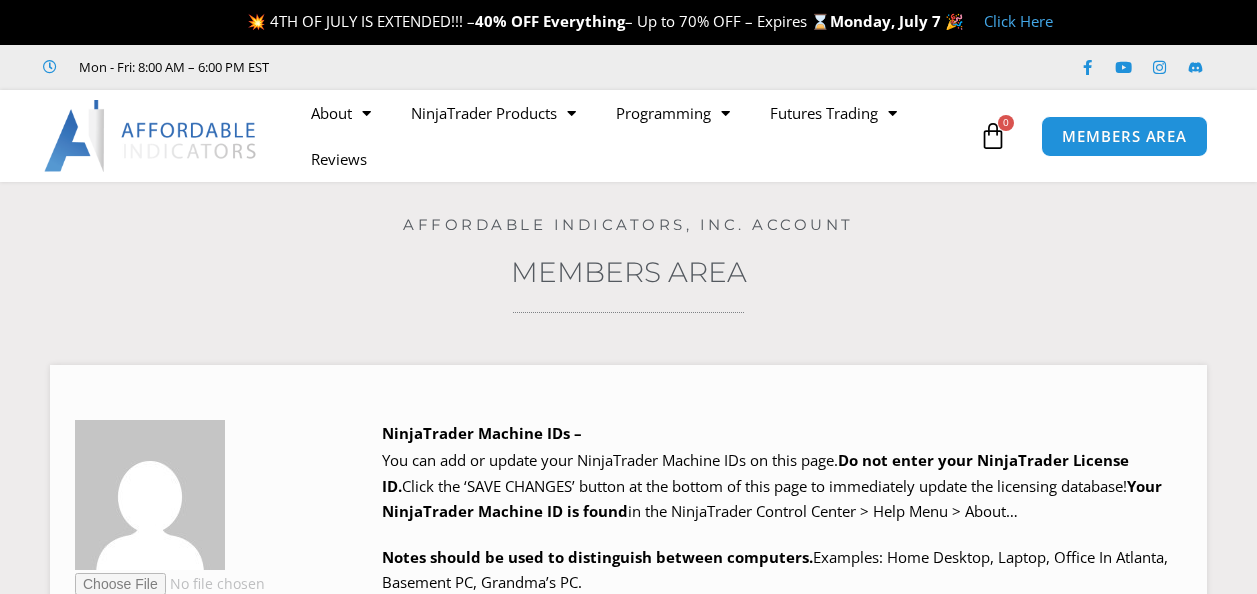 scroll, scrollTop: 0, scrollLeft: 0, axis: both 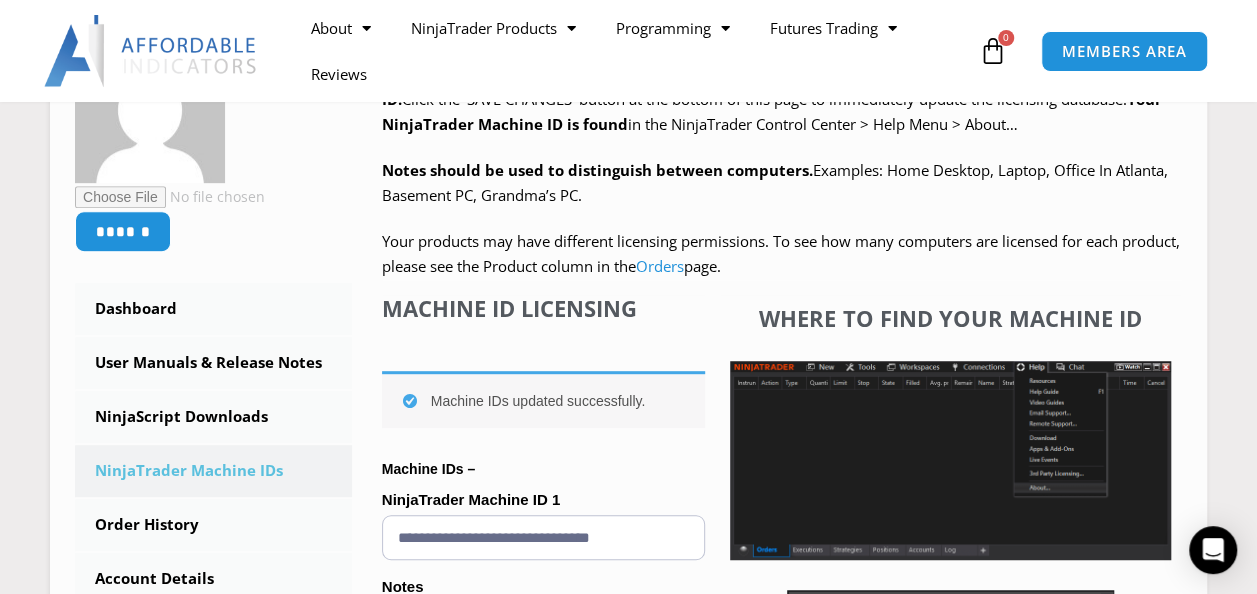 click on "User Manuals & Release Notes" at bounding box center (213, 363) 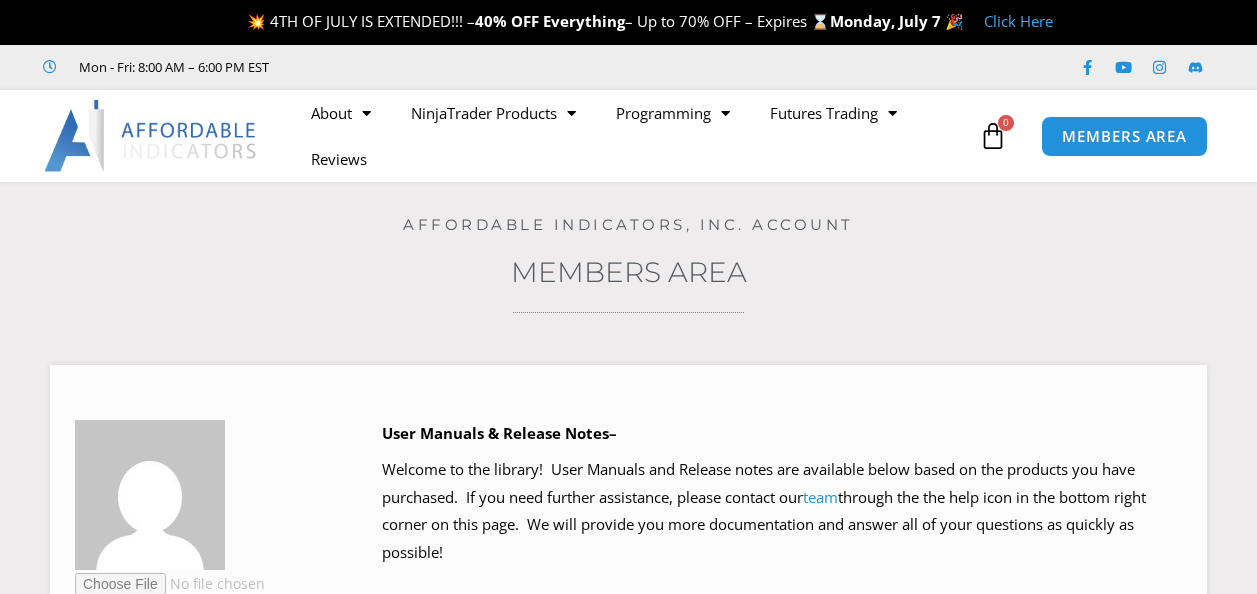 scroll, scrollTop: 0, scrollLeft: 0, axis: both 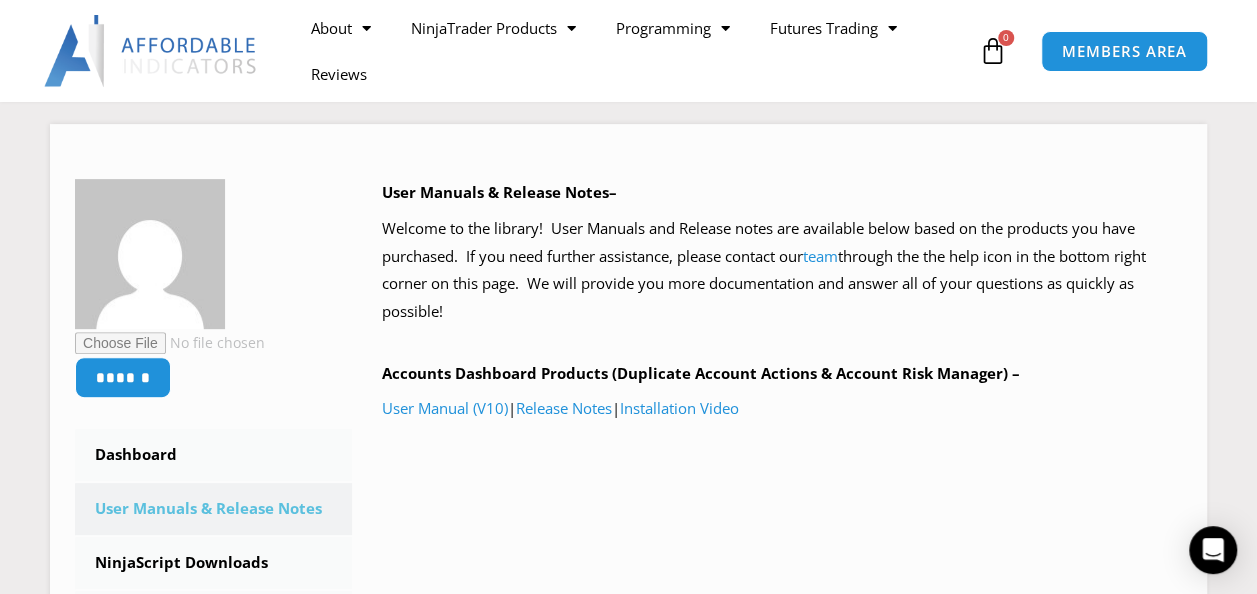 click on "User Manual (V10)" at bounding box center [445, 408] 